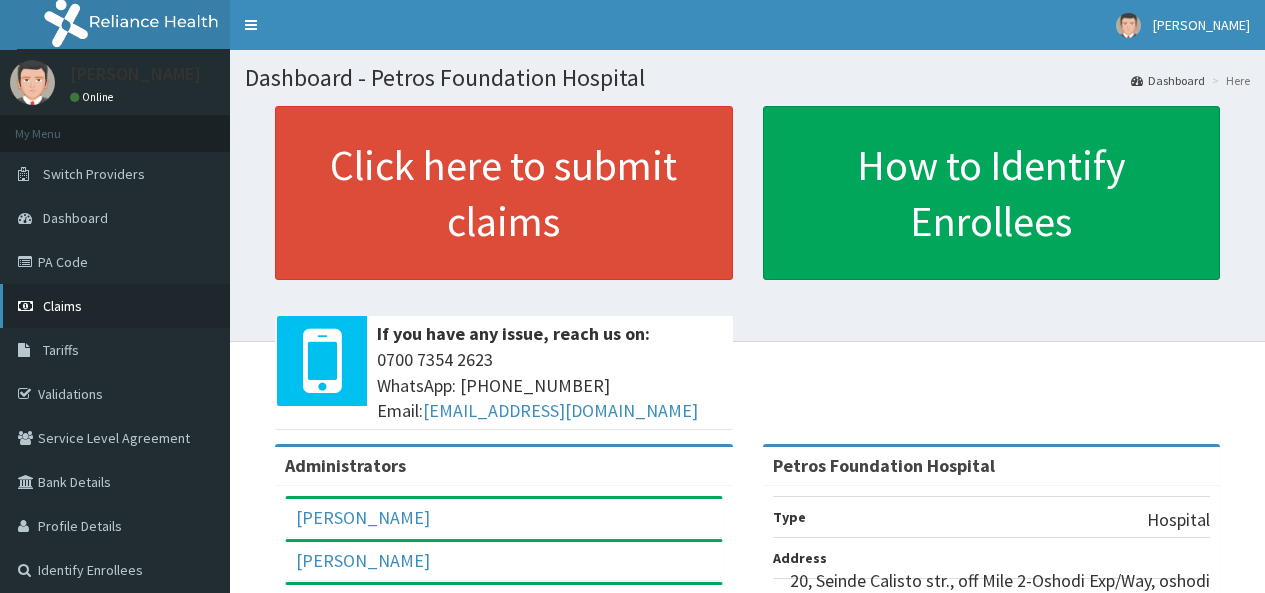 scroll, scrollTop: 0, scrollLeft: 0, axis: both 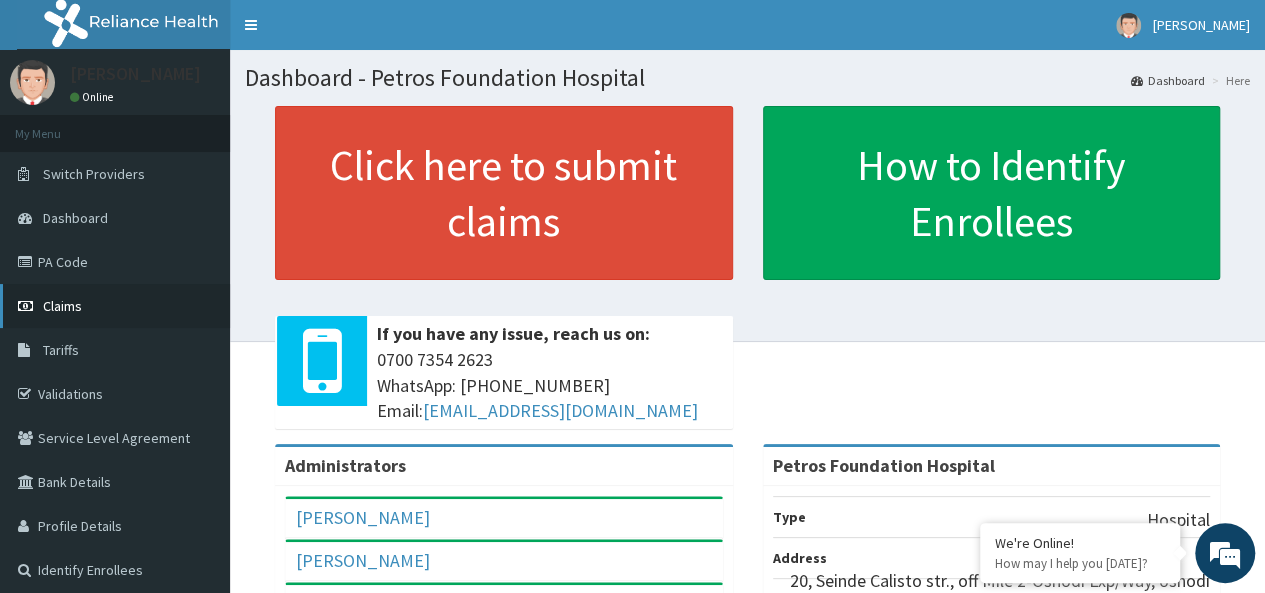 click on "Claims" at bounding box center [62, 306] 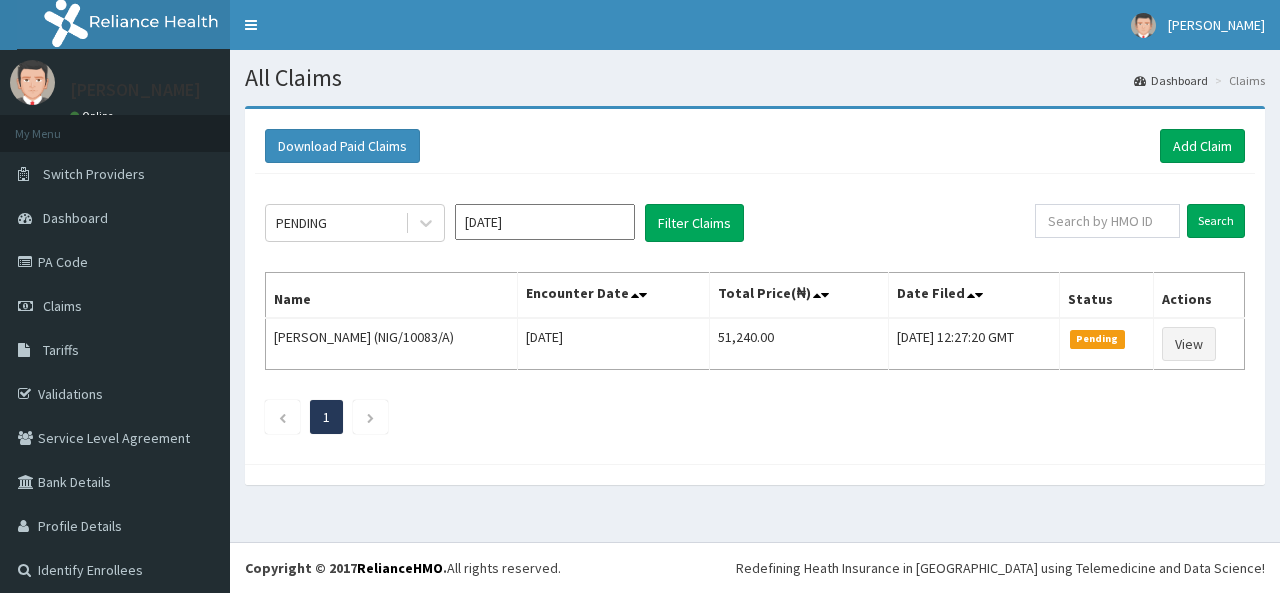 scroll, scrollTop: 0, scrollLeft: 0, axis: both 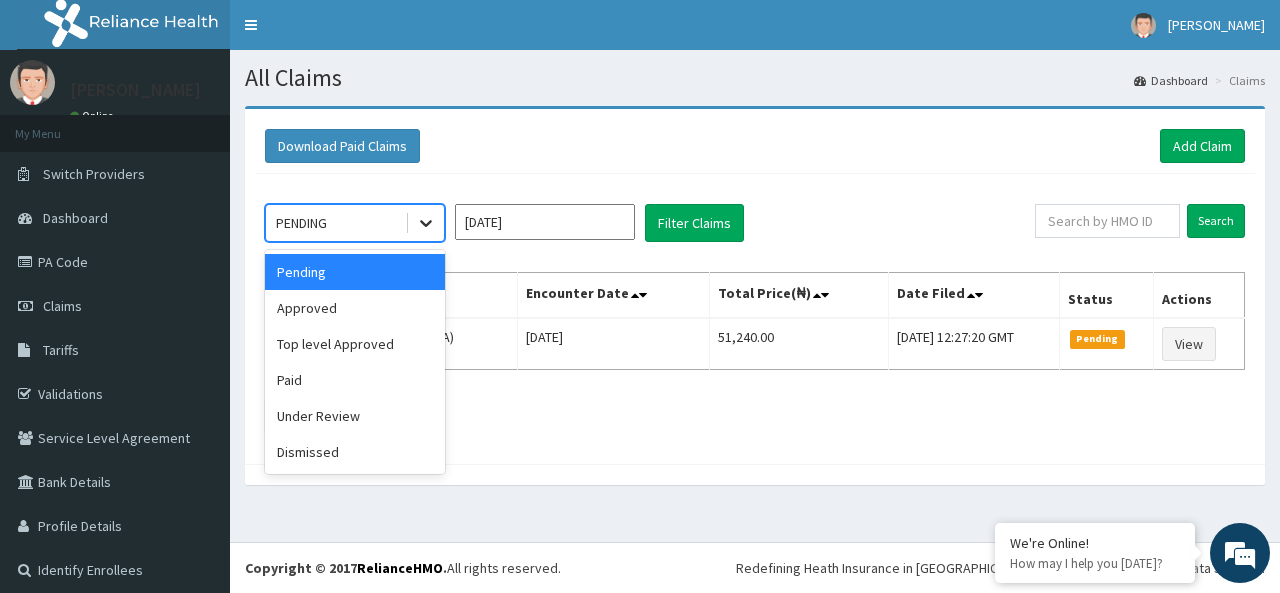 click 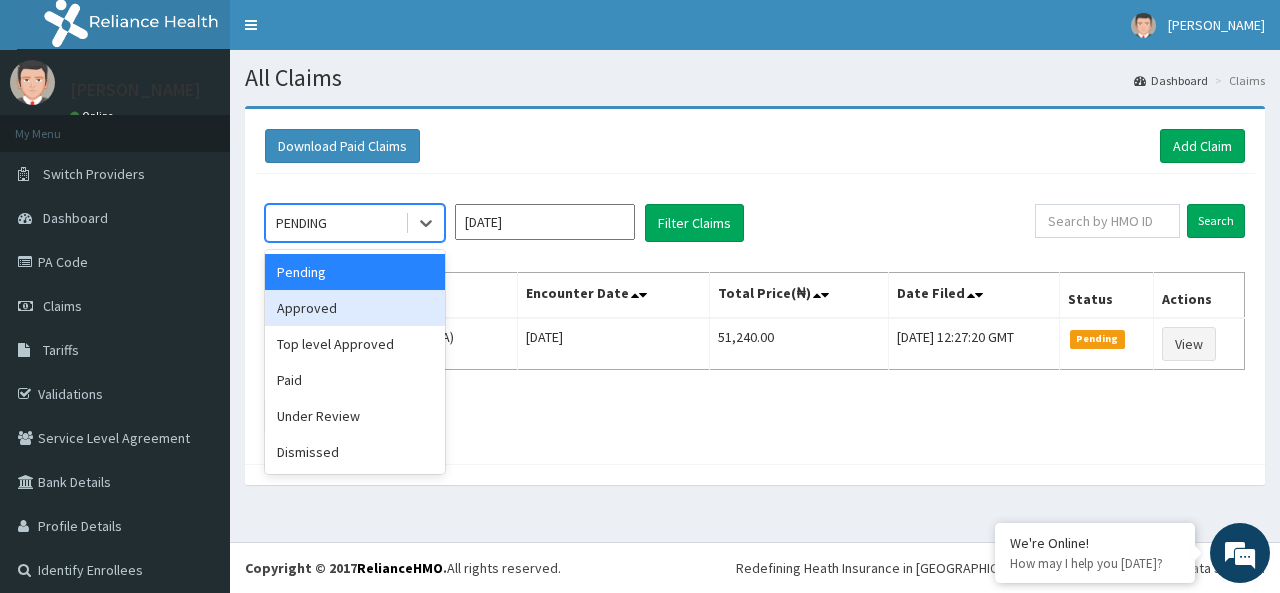 click on "Approved" at bounding box center (355, 308) 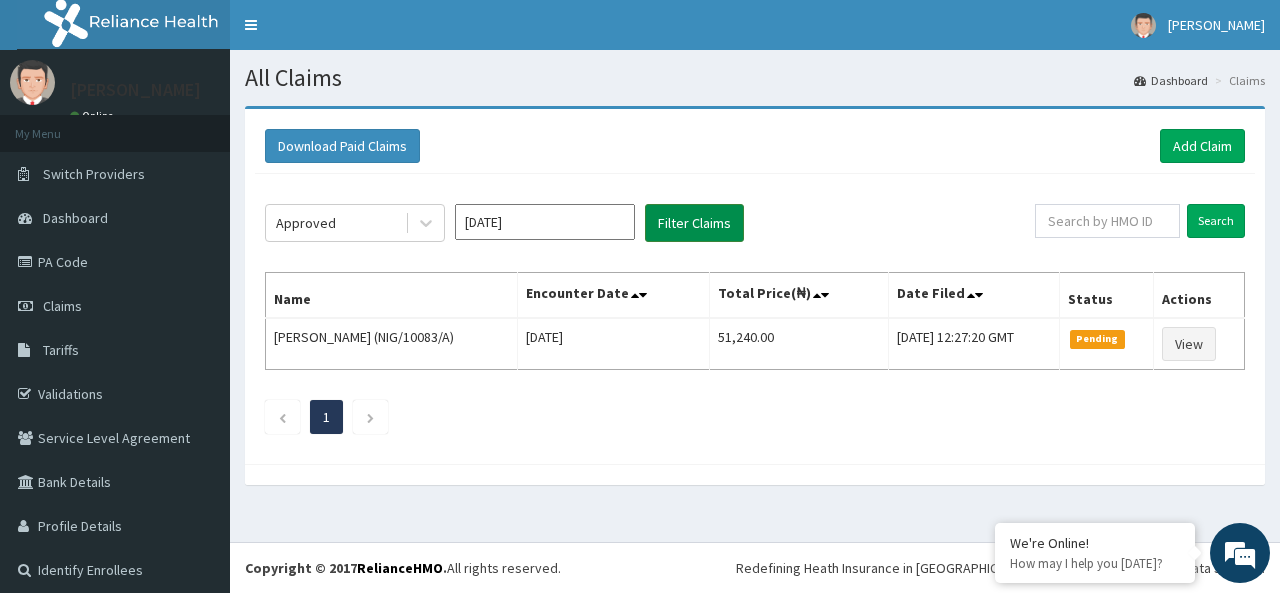click on "Filter Claims" at bounding box center (694, 223) 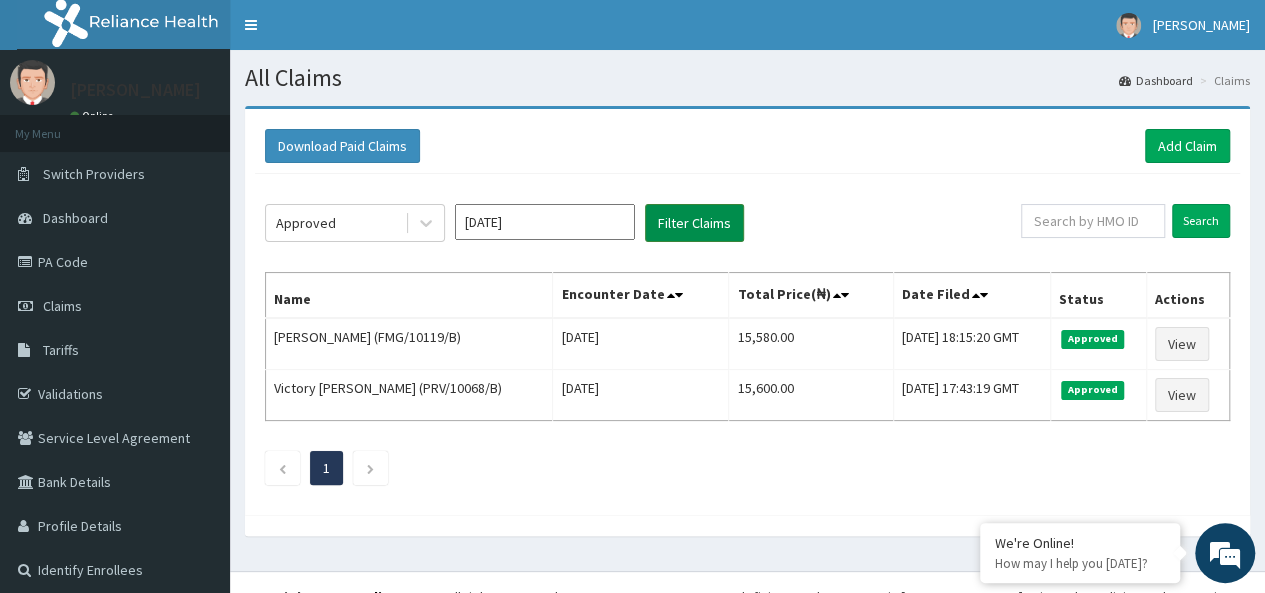 scroll, scrollTop: 0, scrollLeft: 0, axis: both 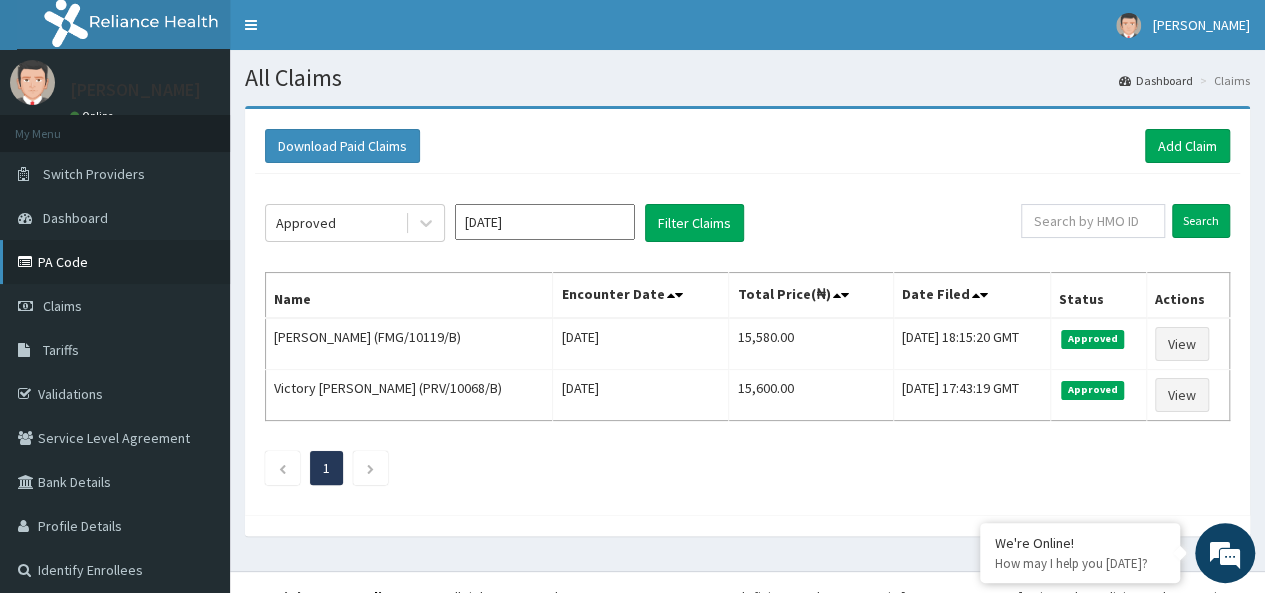 click on "PA Code" at bounding box center [115, 262] 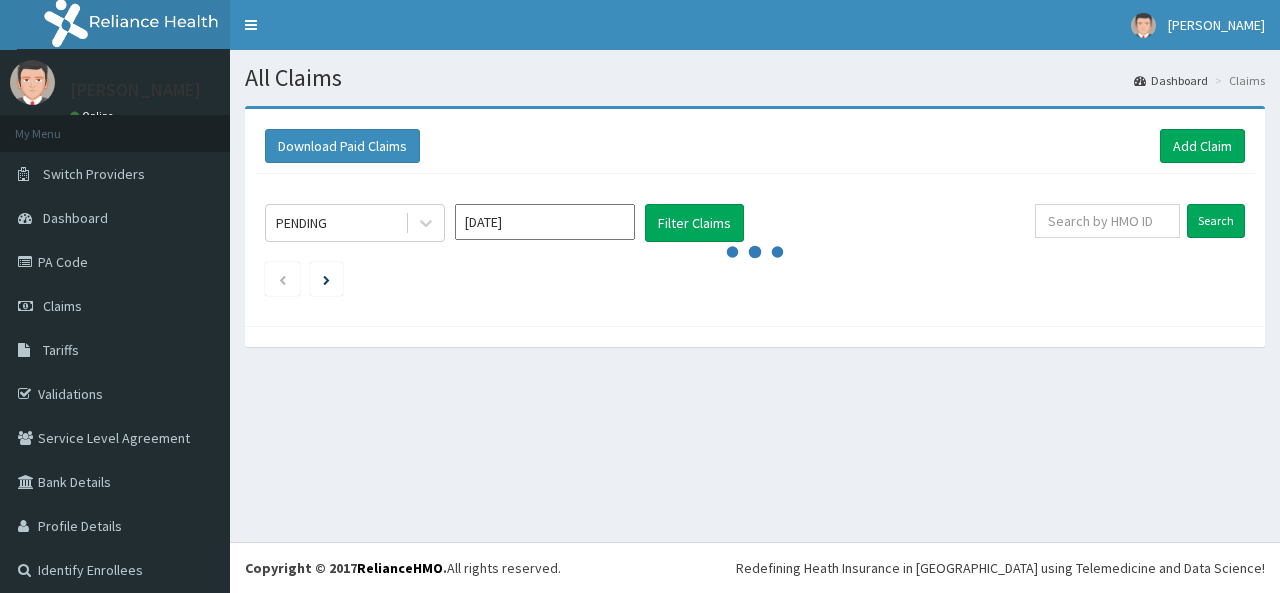scroll, scrollTop: 0, scrollLeft: 0, axis: both 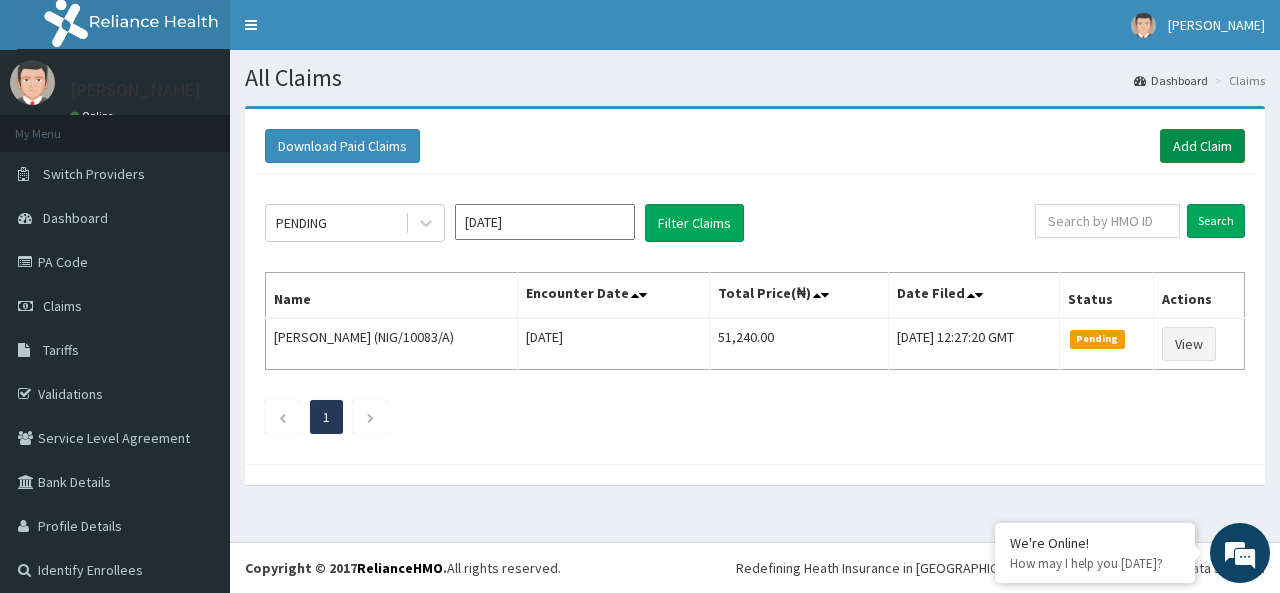 click on "Add Claim" at bounding box center (1202, 146) 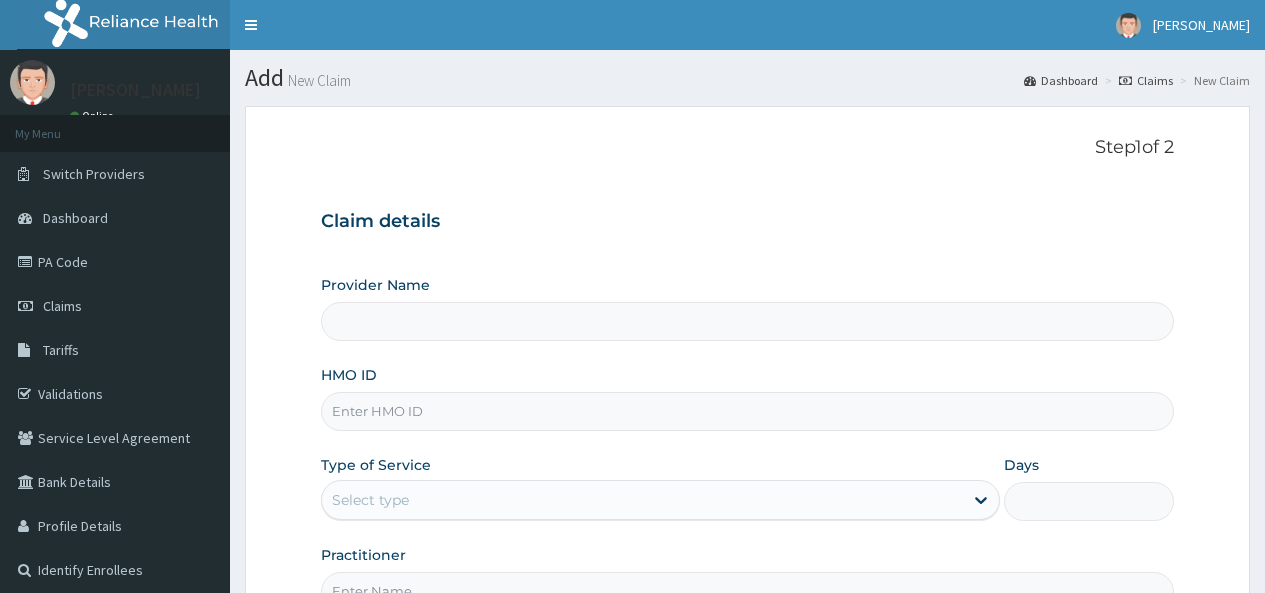 scroll, scrollTop: 0, scrollLeft: 0, axis: both 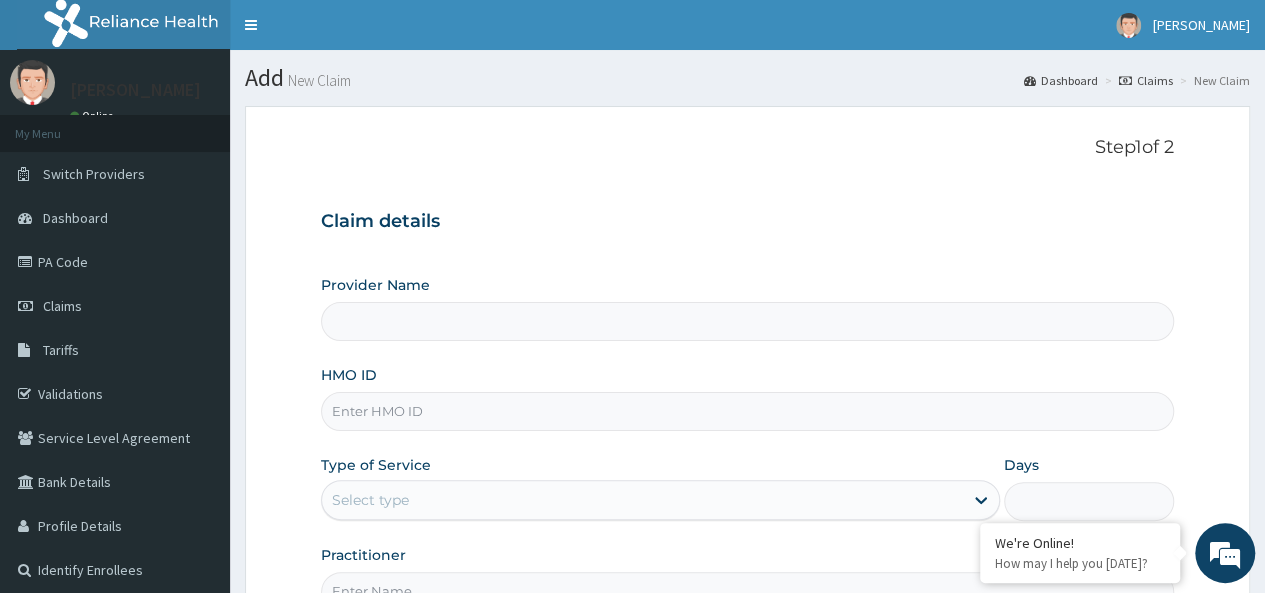 type on "Petros Foundation Hospital" 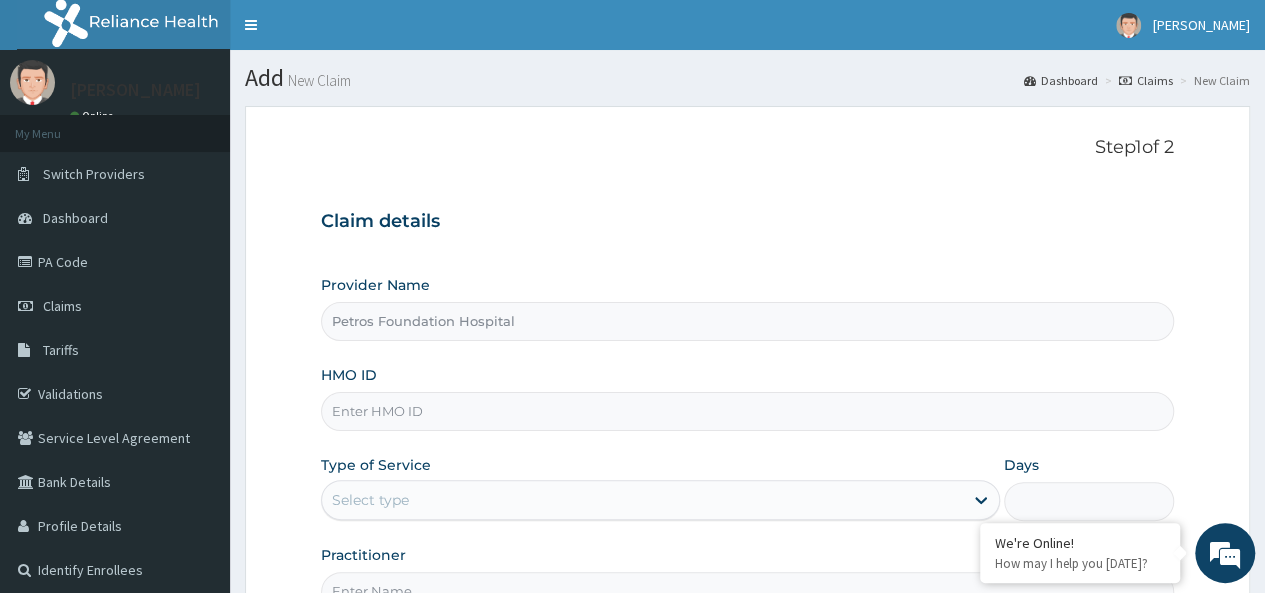click on "HMO ID" at bounding box center [747, 411] 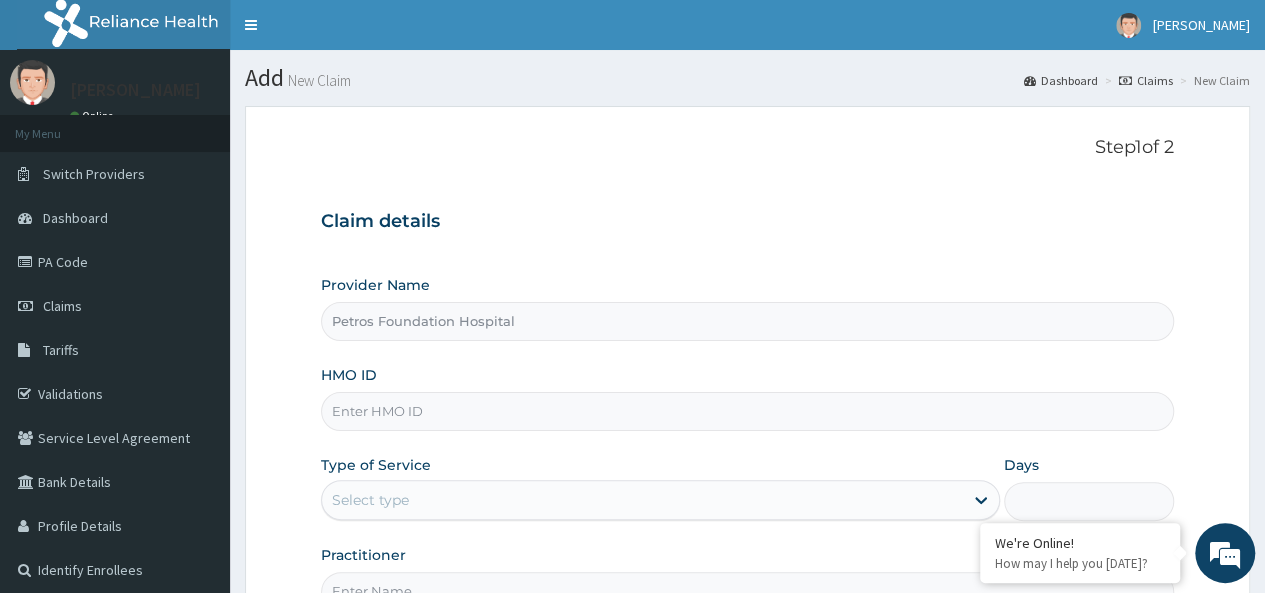 paste on "CRH/10097/B" 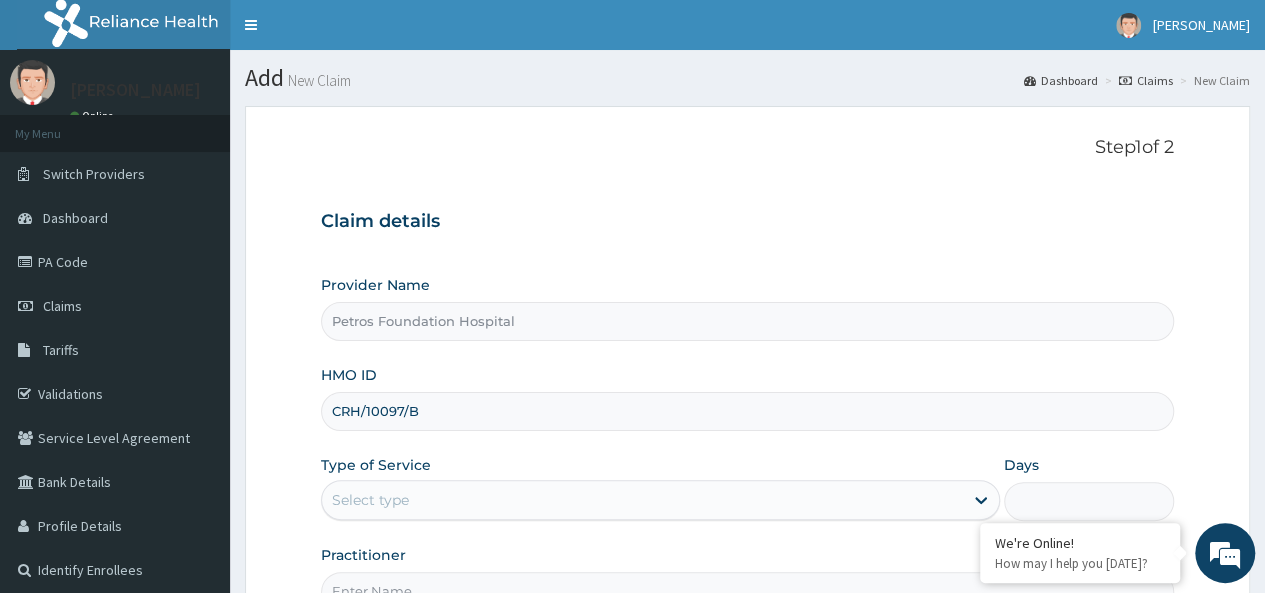 type on "CRH/10097/B" 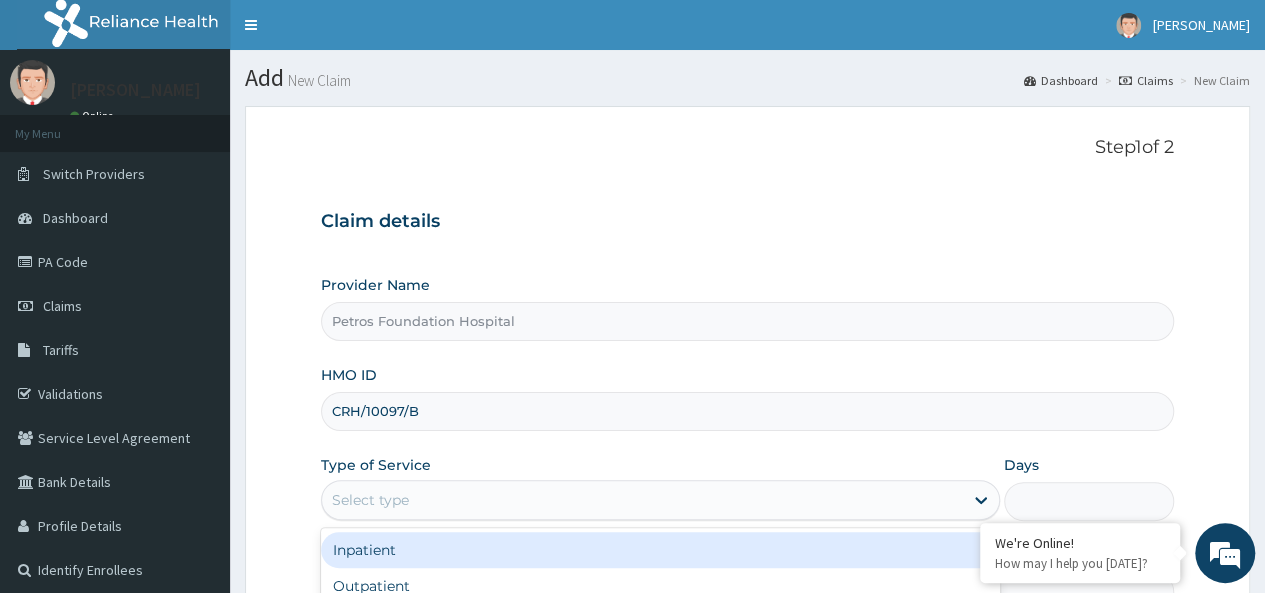 click on "Select type" at bounding box center [642, 500] 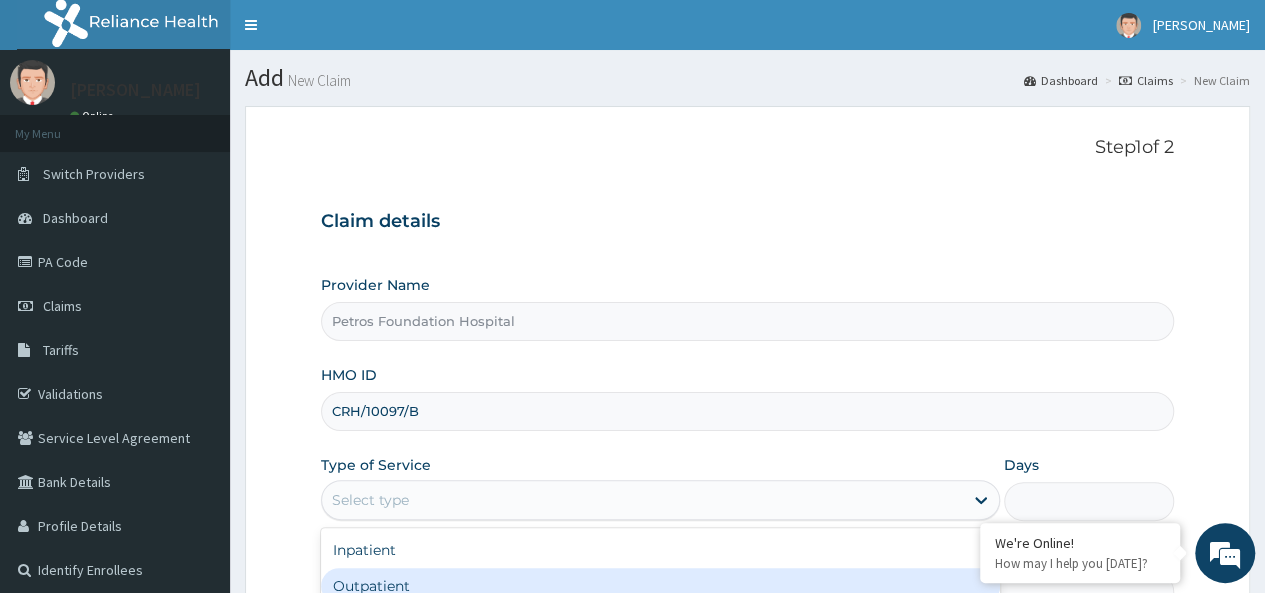 click on "Outpatient" at bounding box center [660, 586] 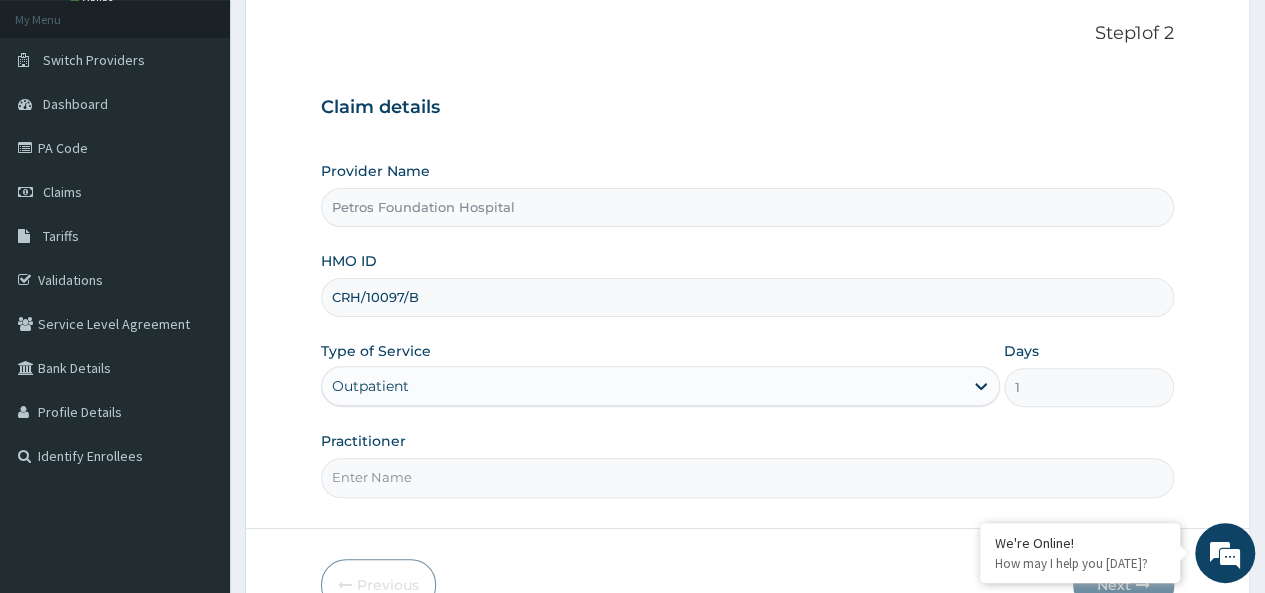 scroll, scrollTop: 133, scrollLeft: 0, axis: vertical 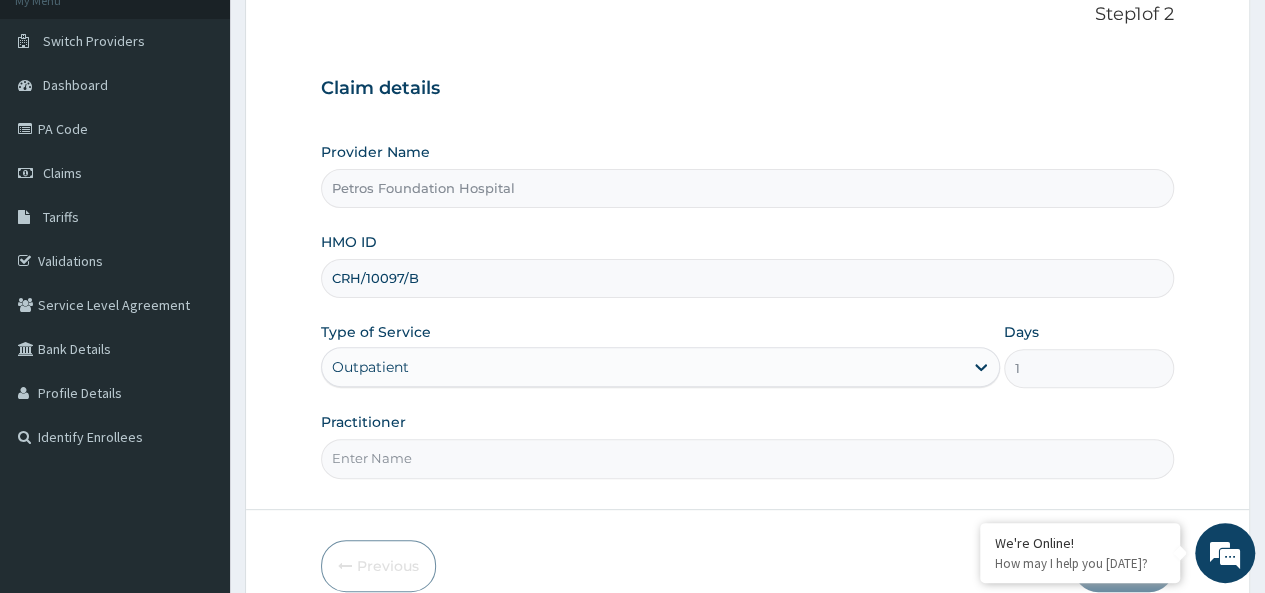 click on "Practitioner" at bounding box center (747, 458) 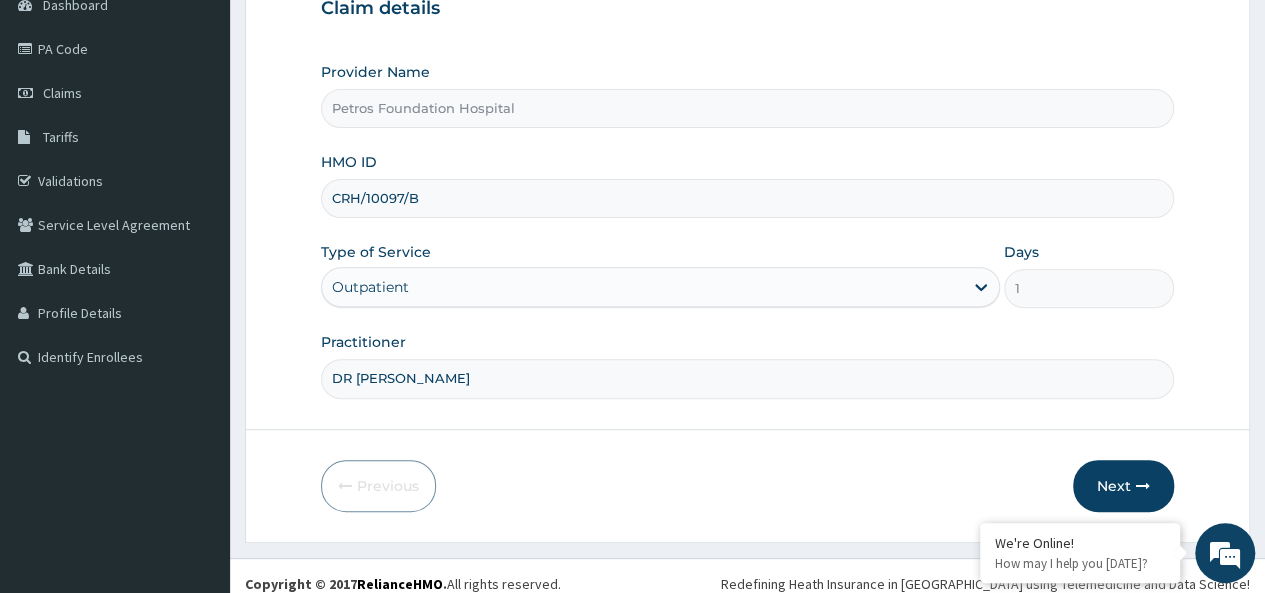 scroll, scrollTop: 224, scrollLeft: 0, axis: vertical 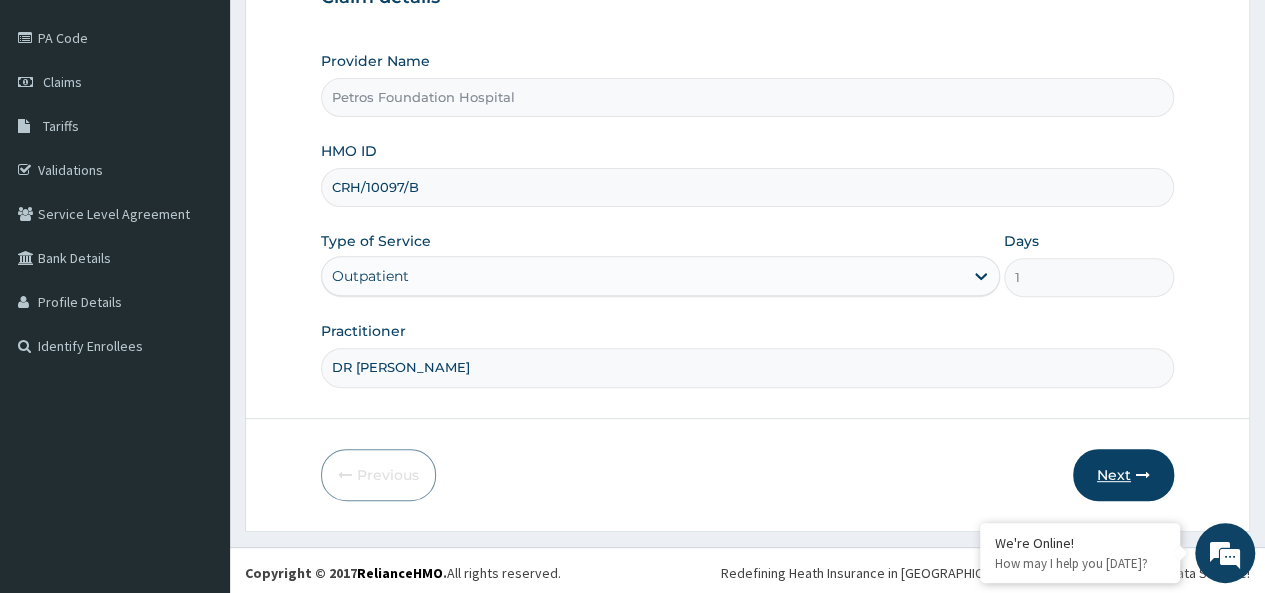 type on "DR PETER" 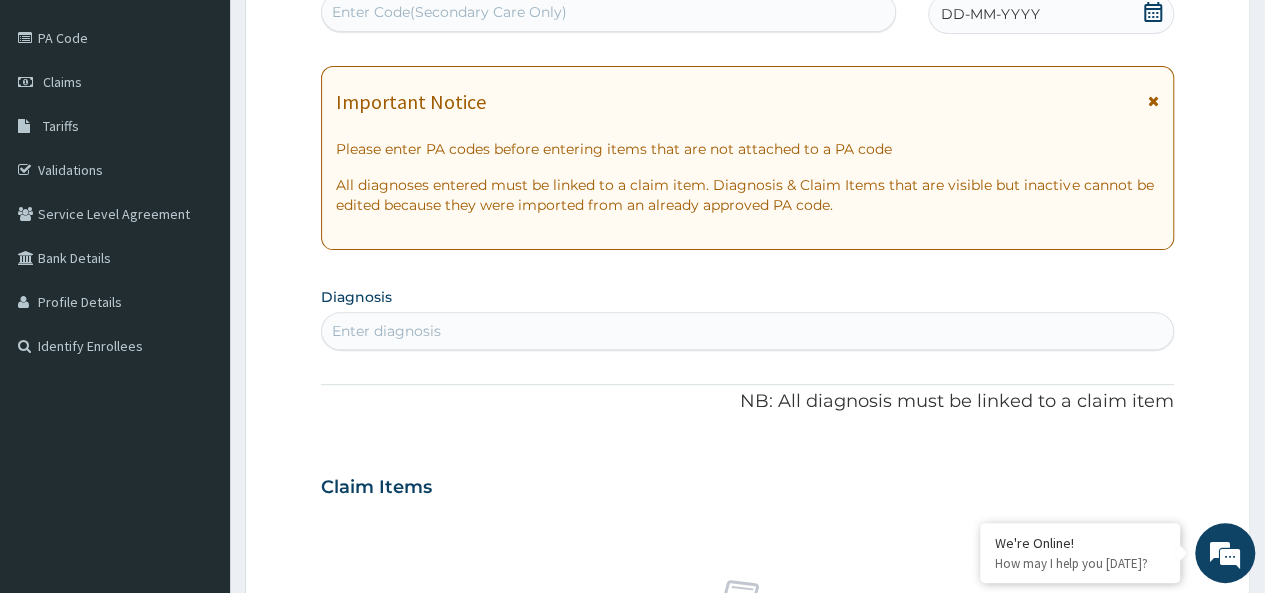 click on "Enter Code(Secondary Care Only)" at bounding box center [608, 12] 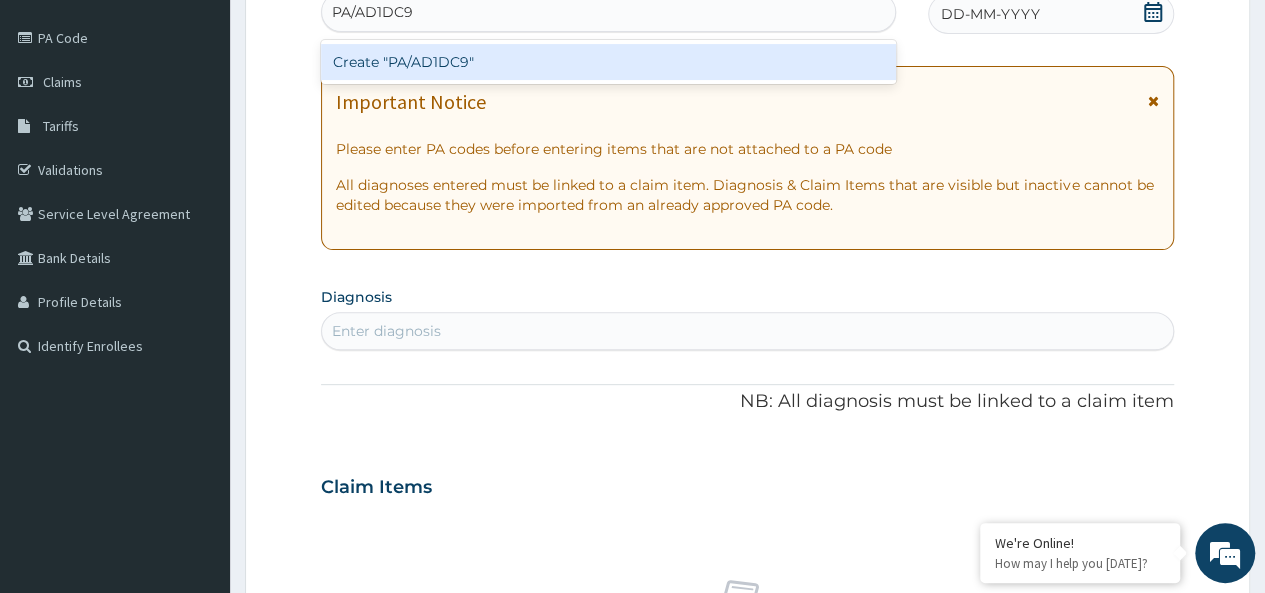 click on "Create "PA/AD1DC9"" at bounding box center (608, 62) 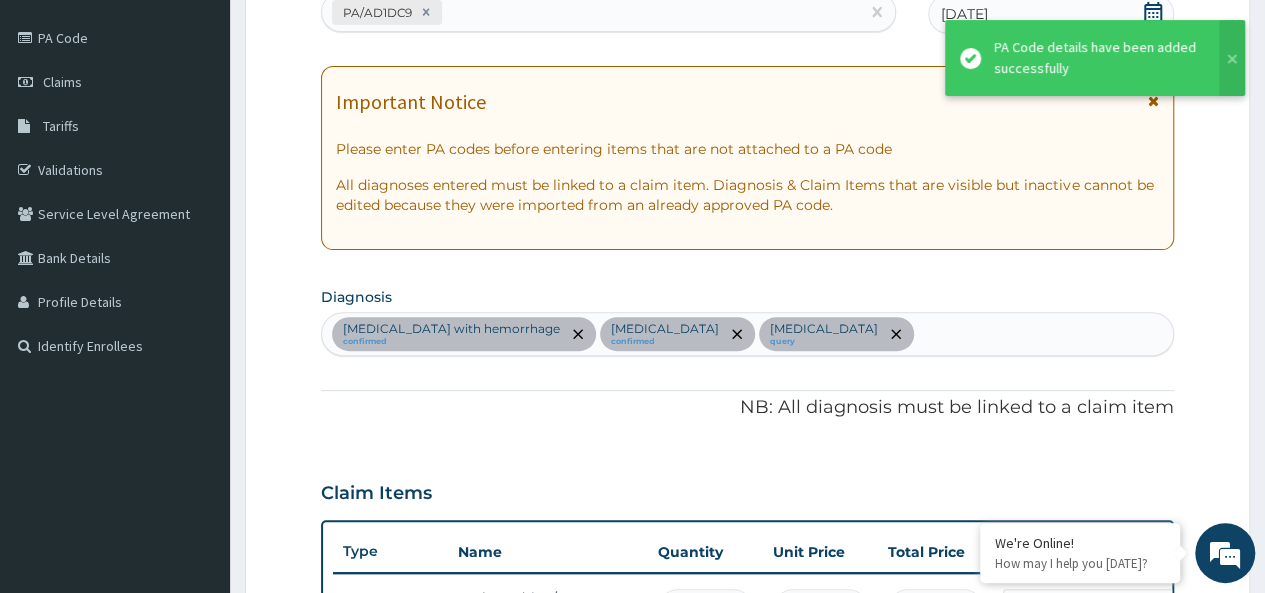 scroll, scrollTop: 1088, scrollLeft: 0, axis: vertical 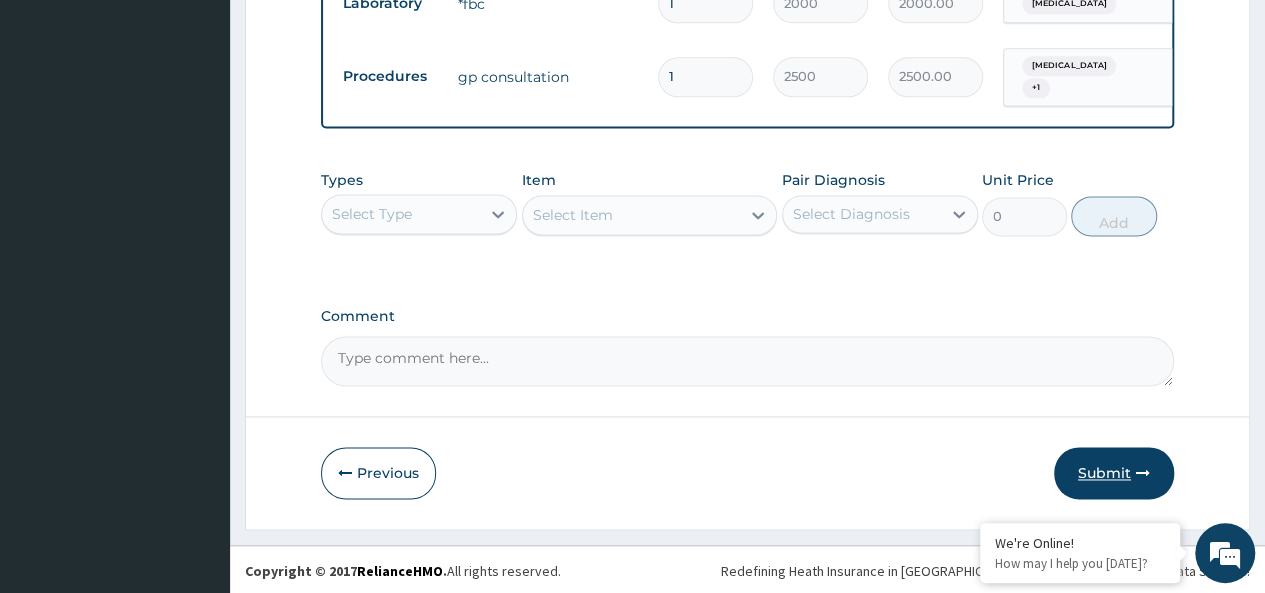 click on "Submit" at bounding box center [1114, 473] 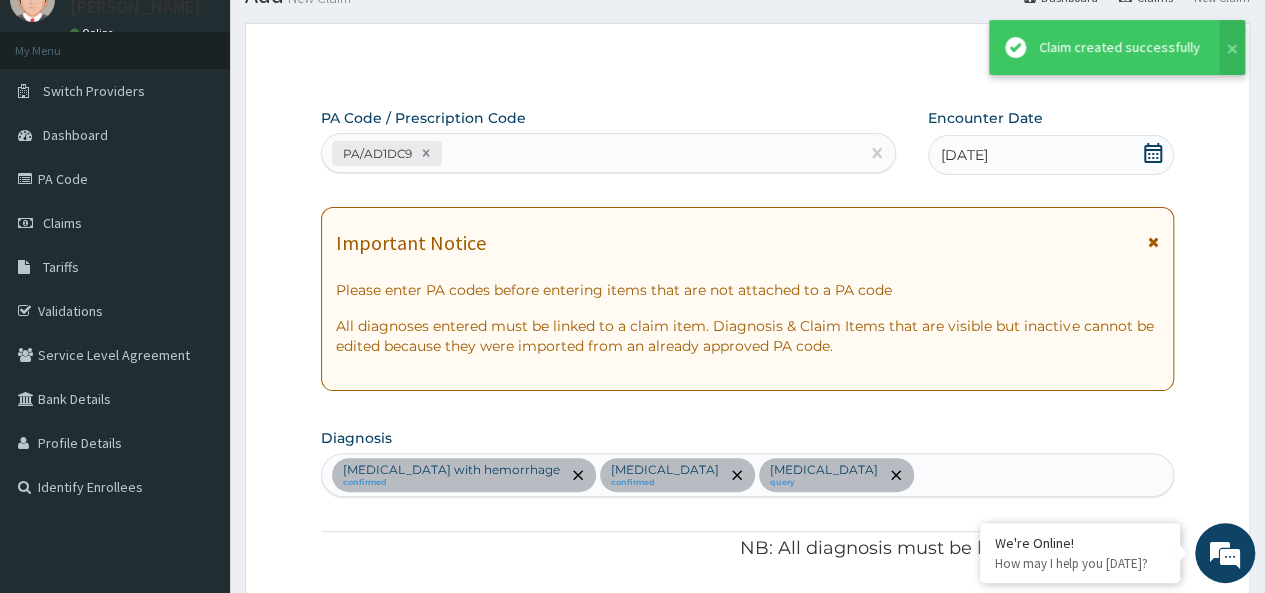 scroll, scrollTop: 1320, scrollLeft: 0, axis: vertical 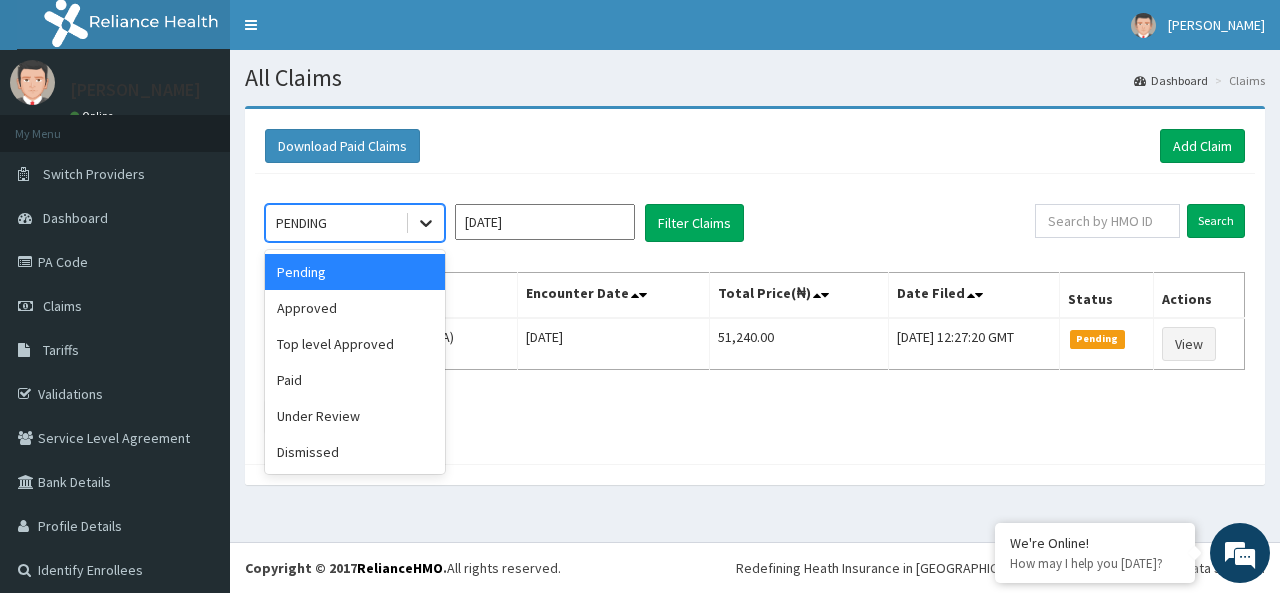 click 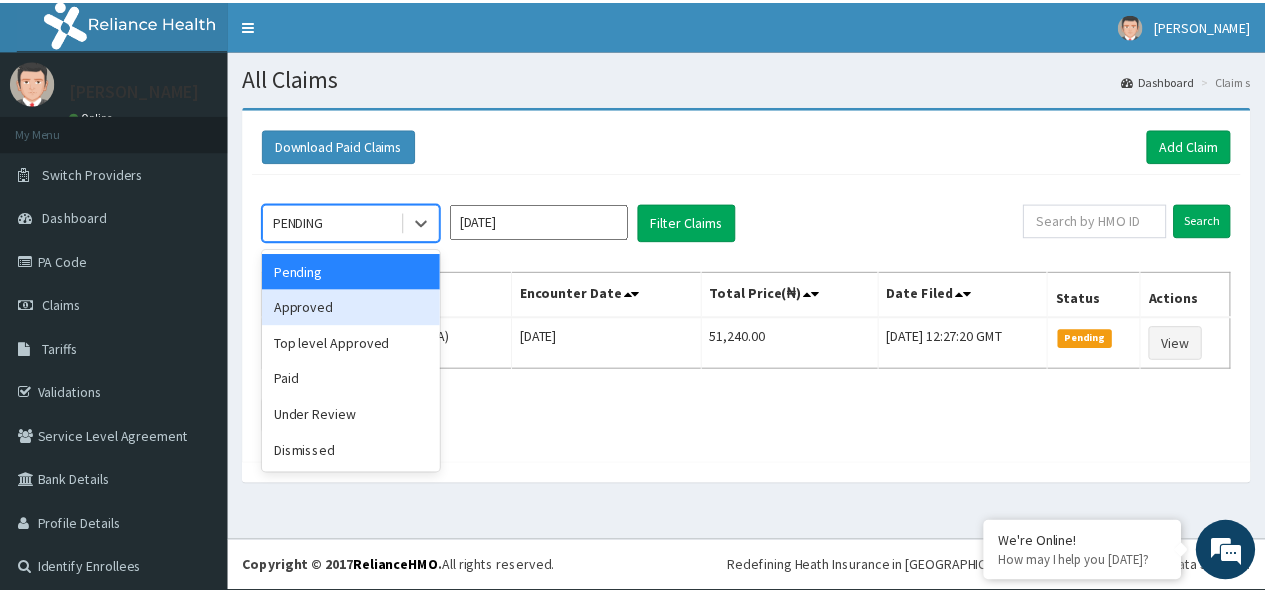 scroll, scrollTop: 0, scrollLeft: 0, axis: both 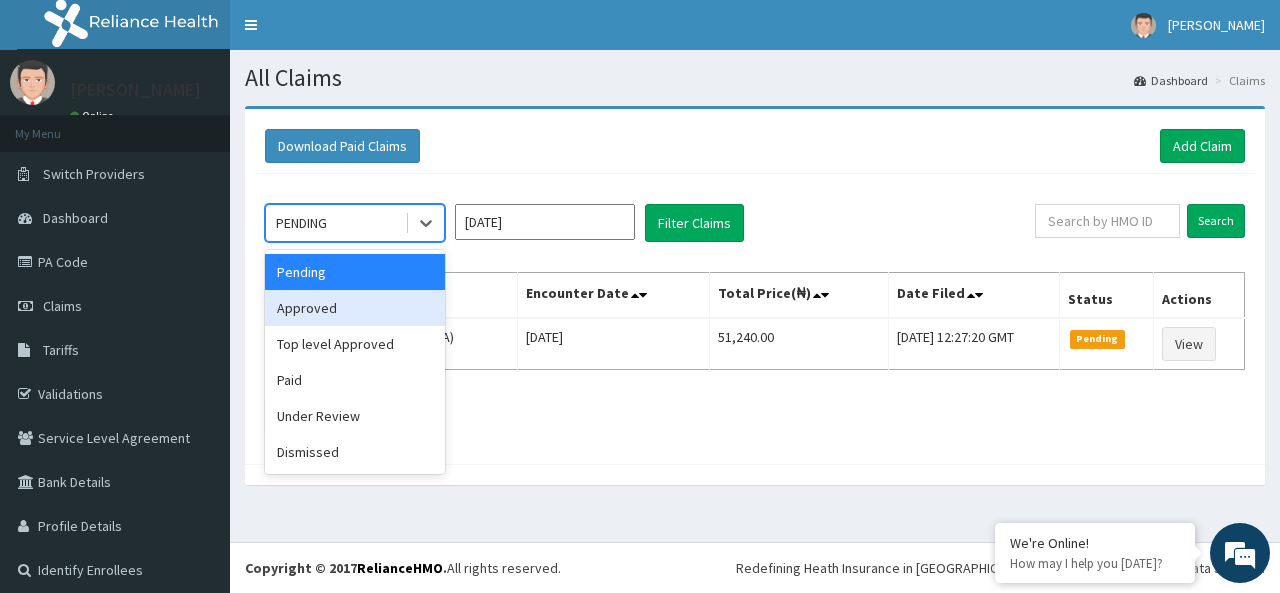 click on "Approved" at bounding box center [355, 308] 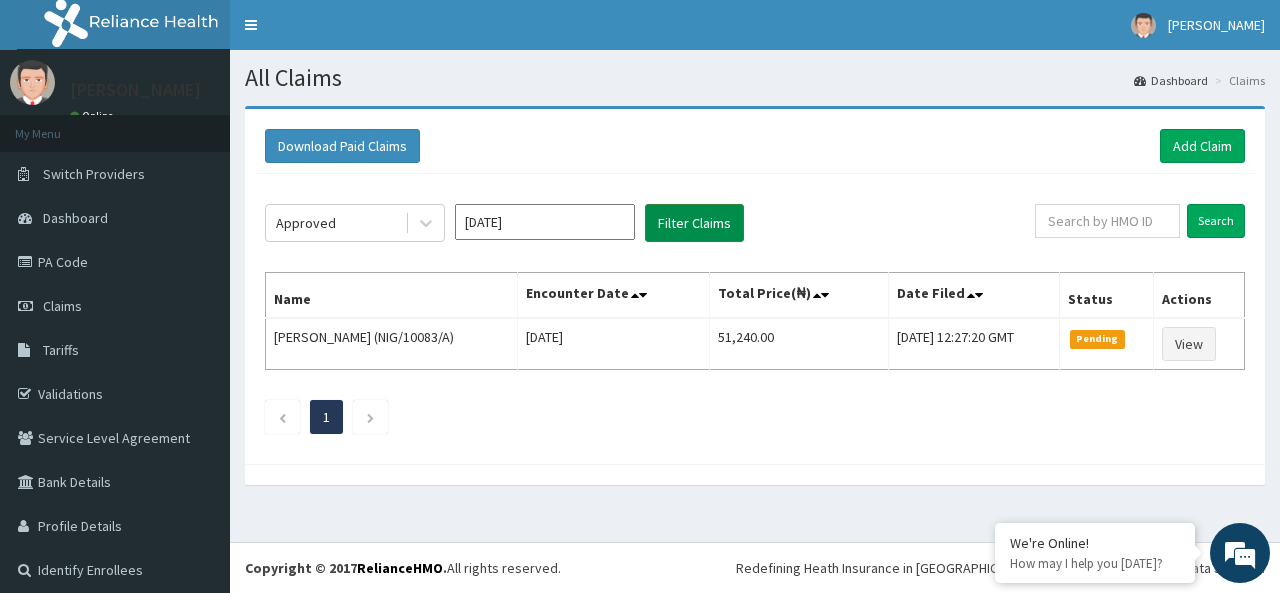 click on "Filter Claims" at bounding box center [694, 223] 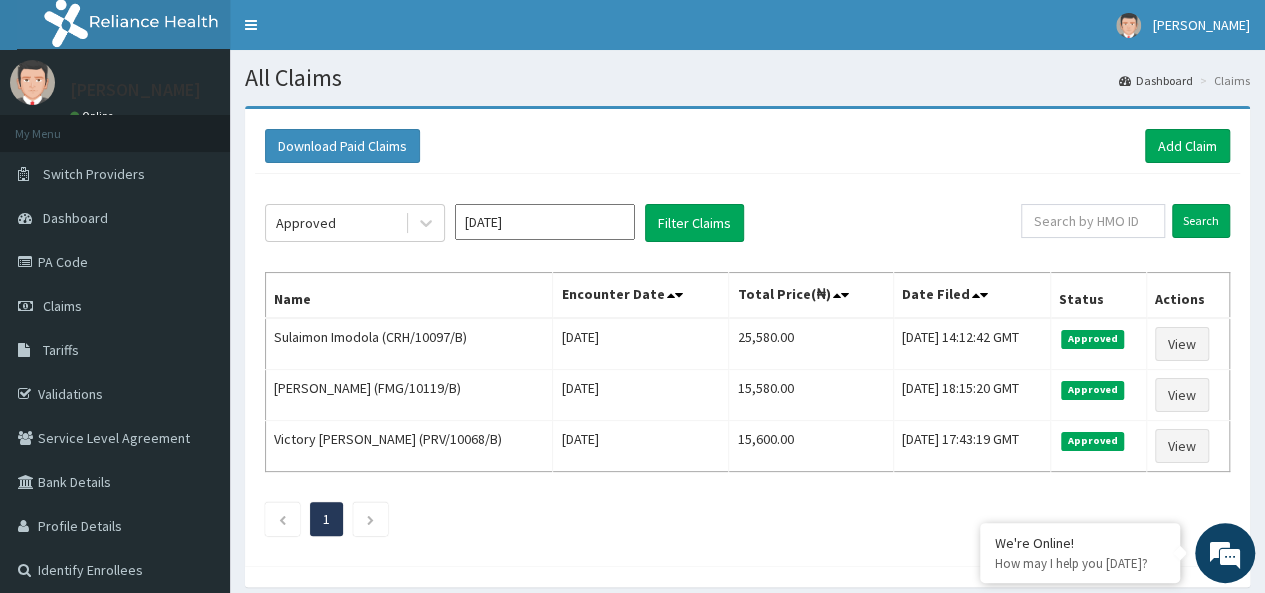 click on "Approved [DATE] Filter Claims Search Name Encounter Date Total Price(₦) Date Filed Status Actions Sulaimon Imodola (CRH/10097/B) [DATE] 25,580.00 [DATE] 14:12:42 GMT Approved View [PERSON_NAME] (FMG/10119/B) [DATE] 15,580.00 [DATE] 18:15:20 GMT Approved View Victory [PERSON_NAME] (PRV/10068/B) [DATE] 15,600.00 [DATE] 17:43:19 GMT Approved View 1" 